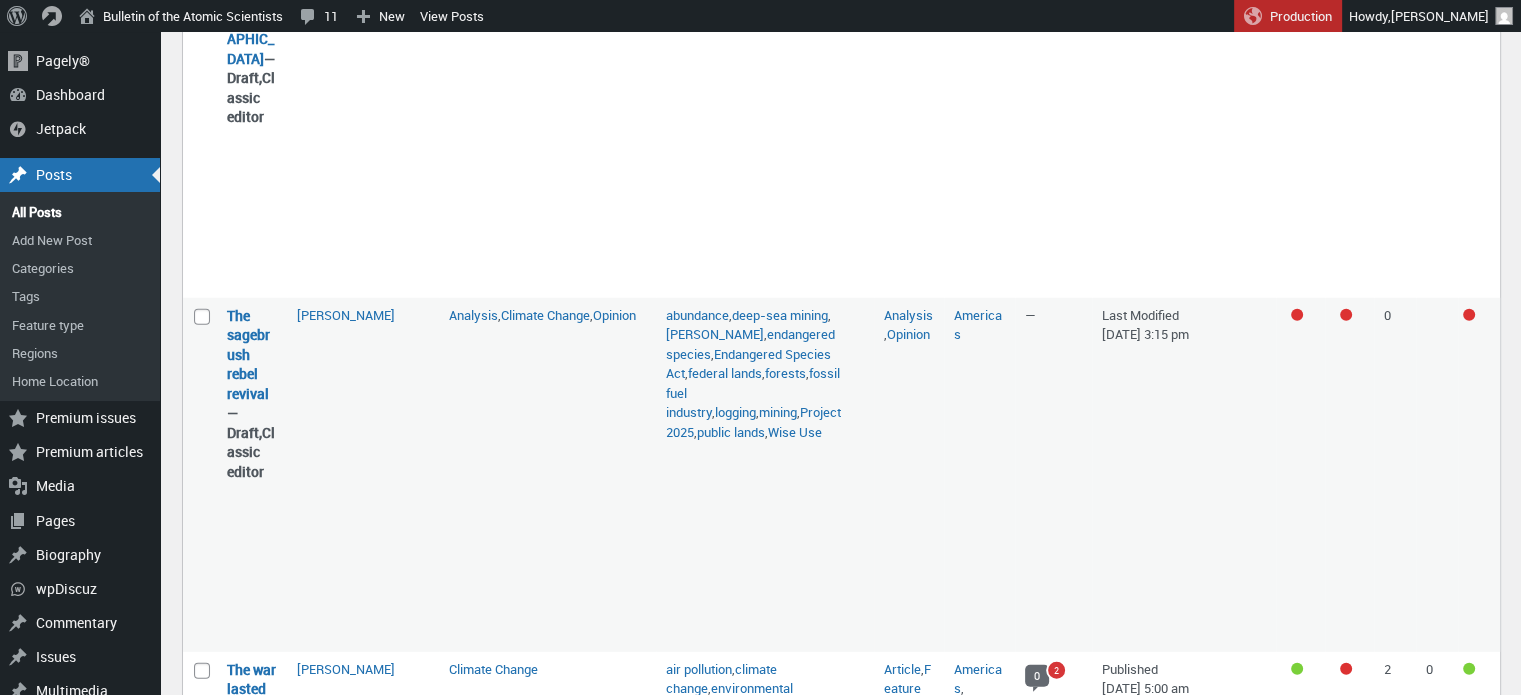 scroll, scrollTop: 5528, scrollLeft: 0, axis: vertical 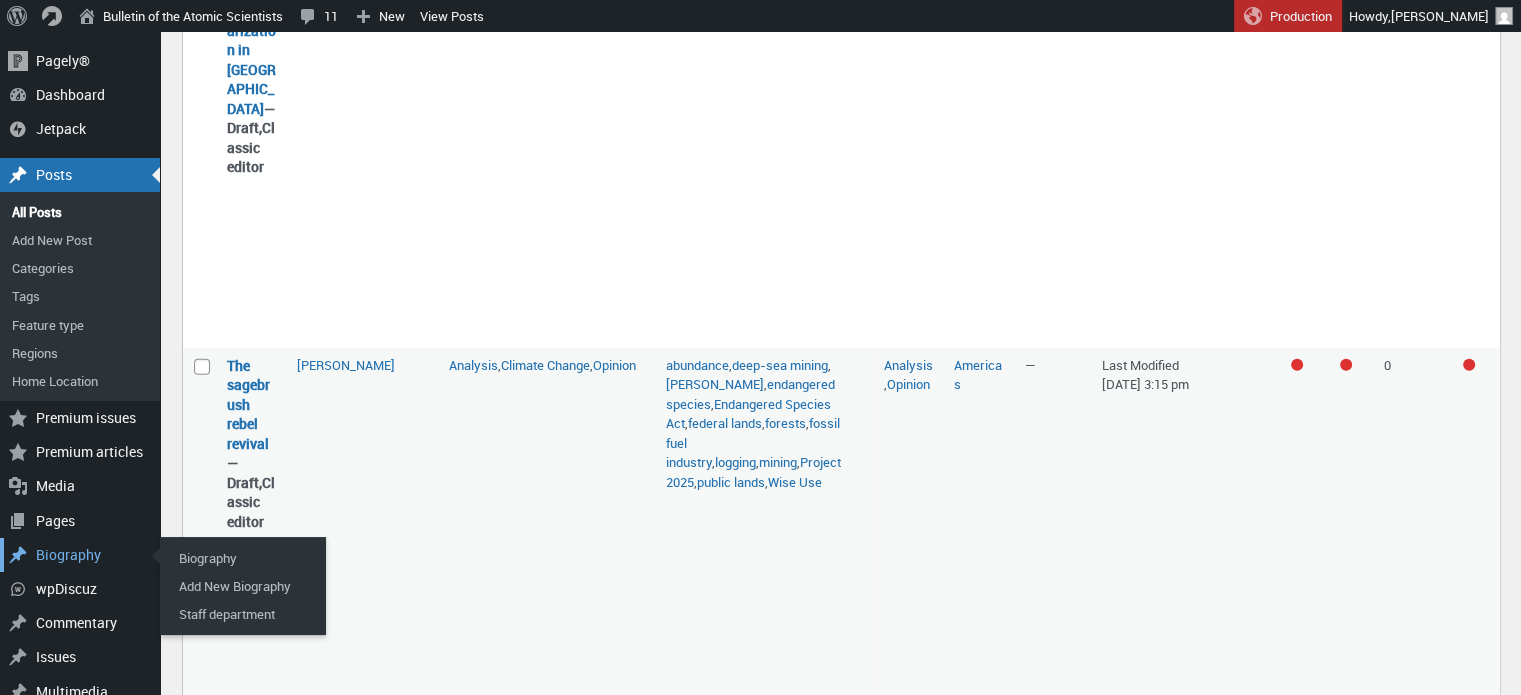click on "Biography" at bounding box center [80, 555] 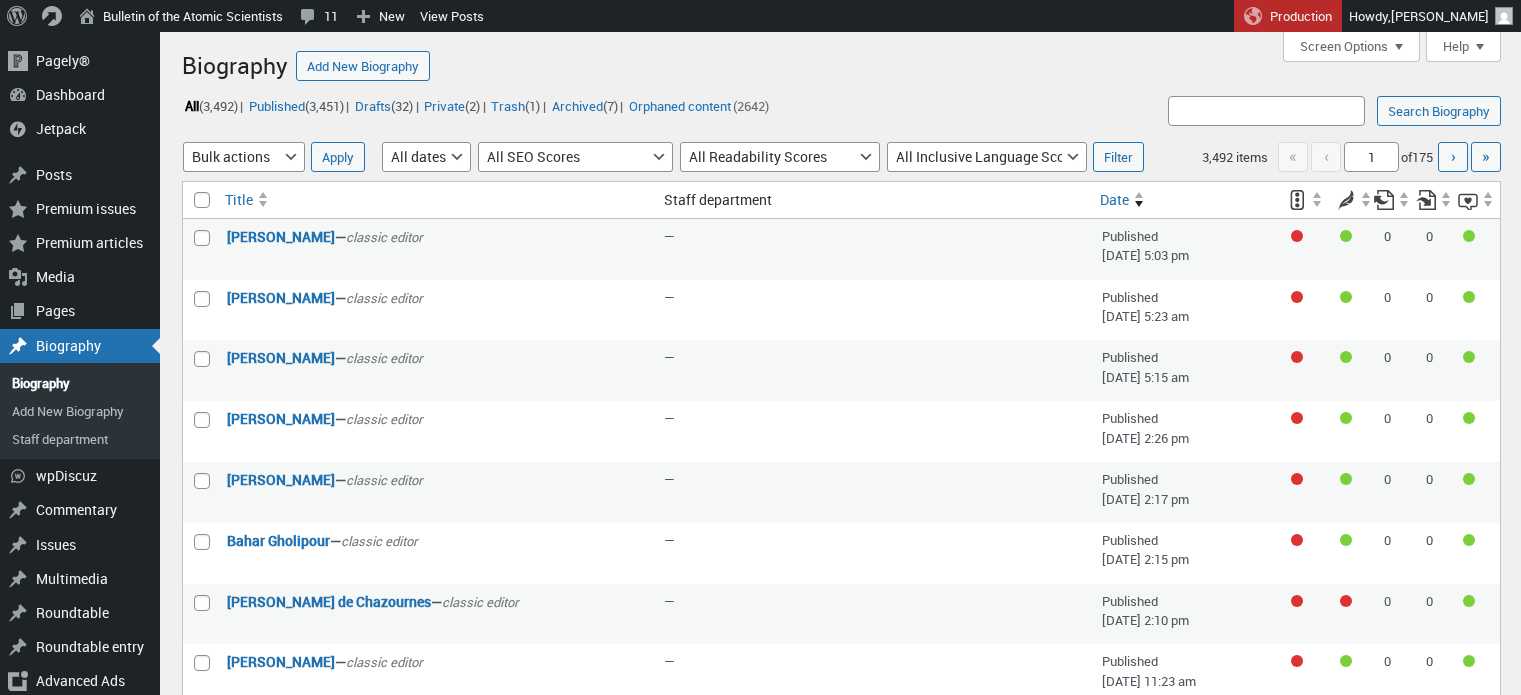 scroll, scrollTop: 0, scrollLeft: 0, axis: both 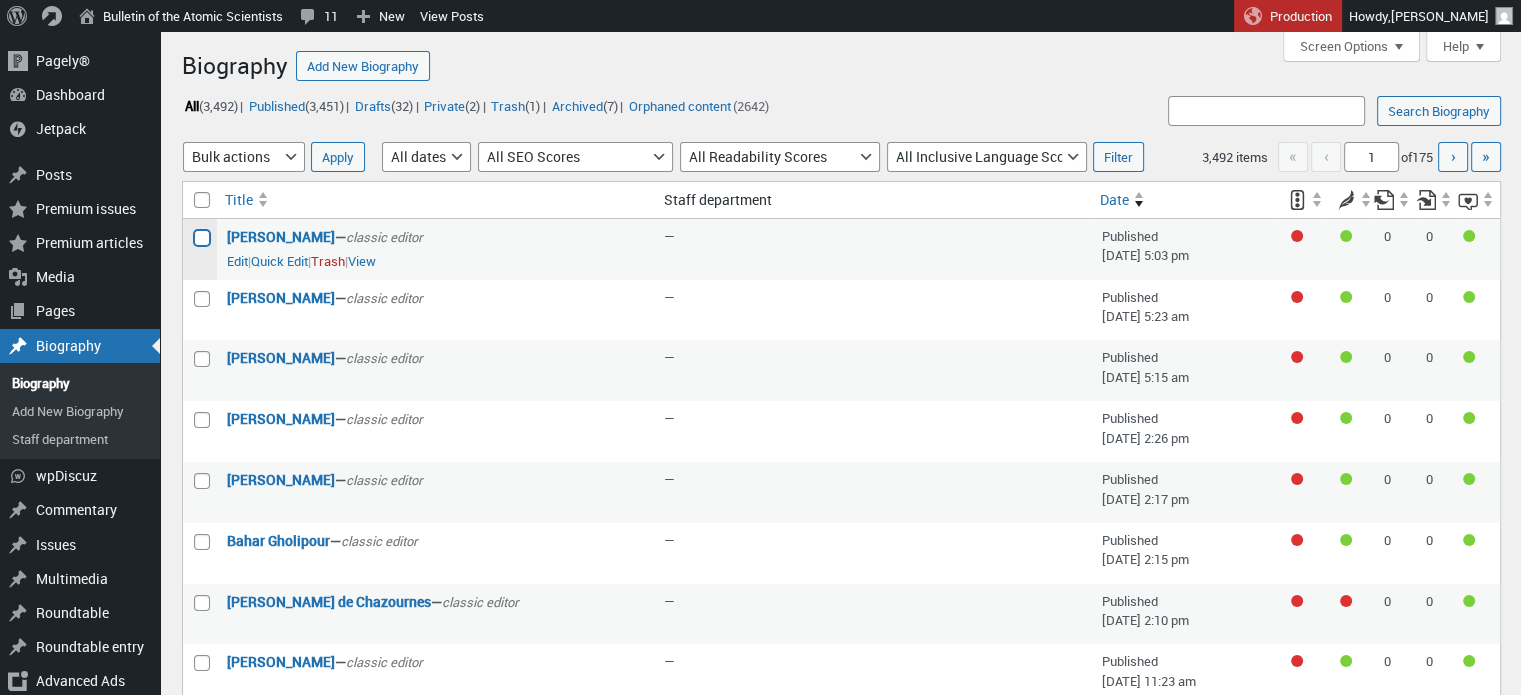 click on "Select Michael Slater" at bounding box center (202, 238) 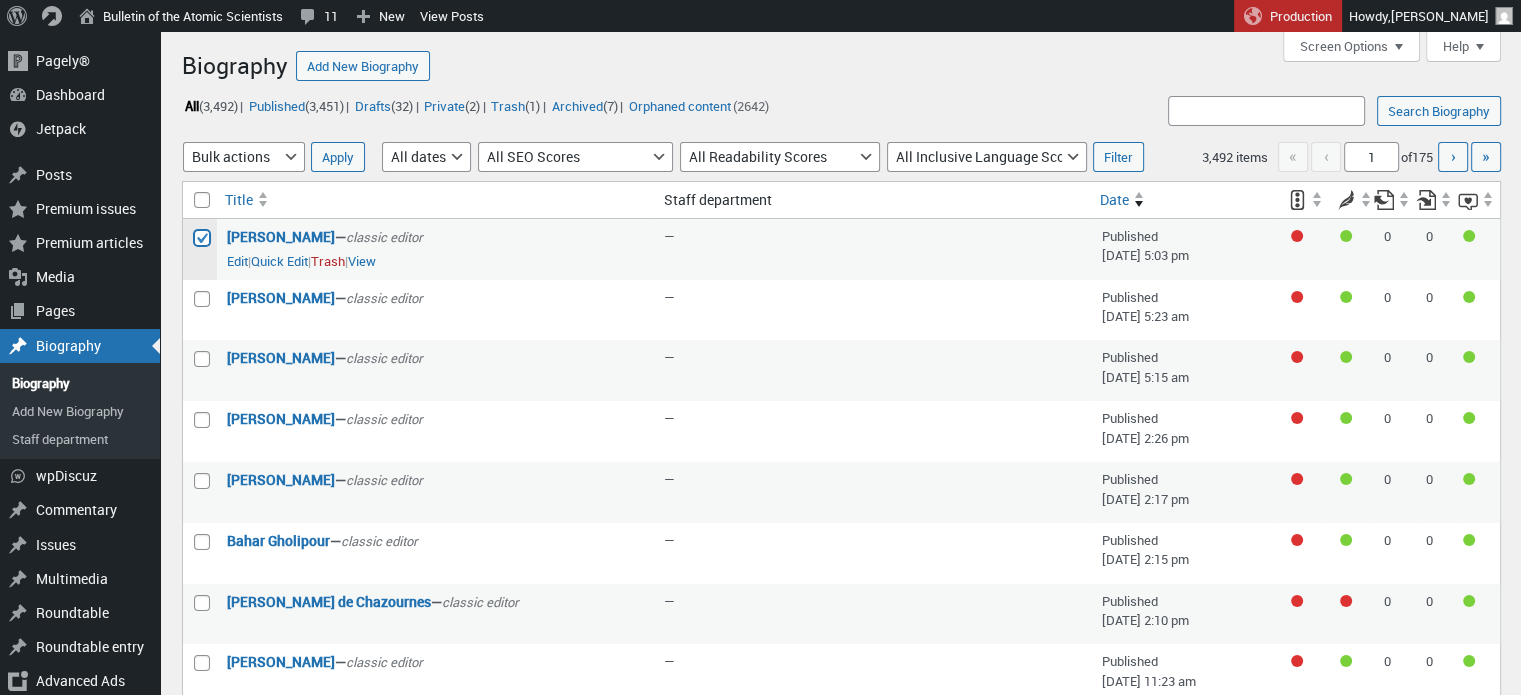 click on "Select Michael Slater" at bounding box center (202, 238) 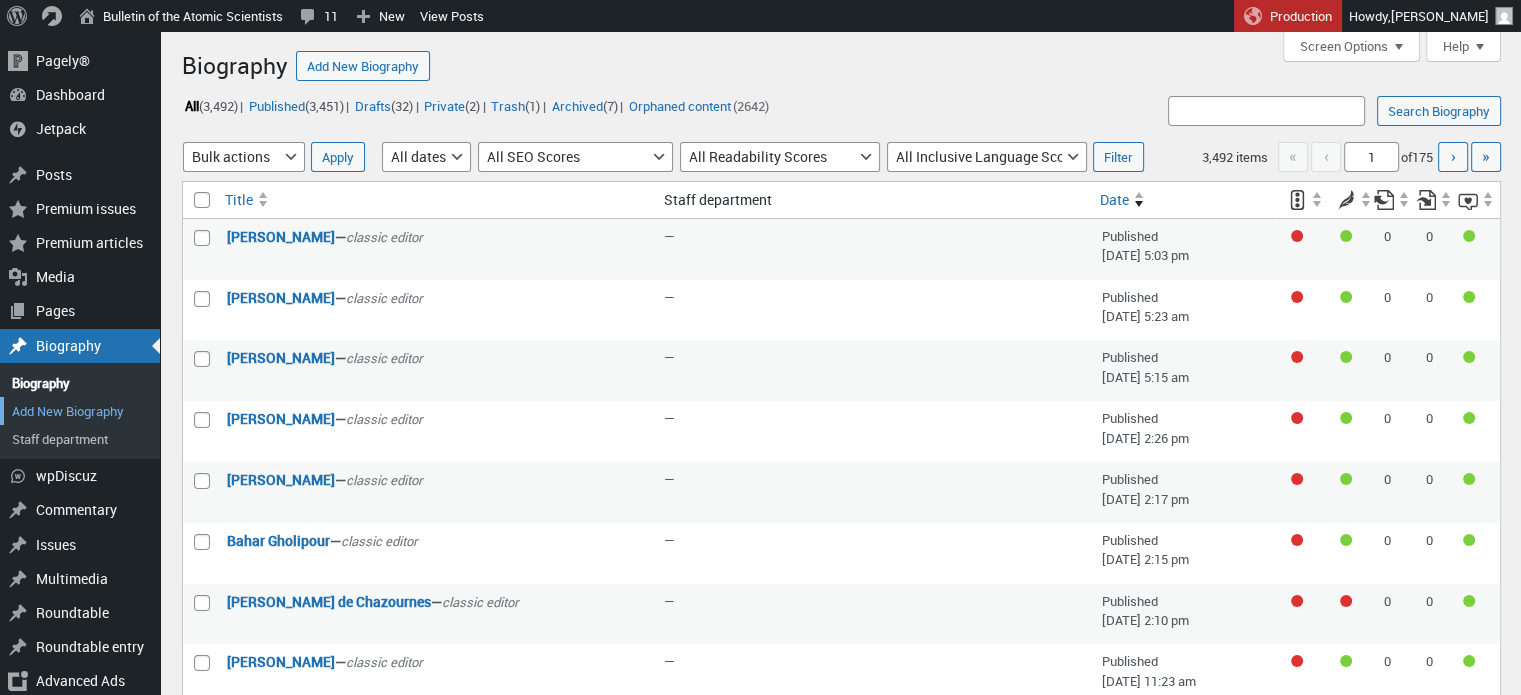 click on "Add New Biography" at bounding box center (80, 411) 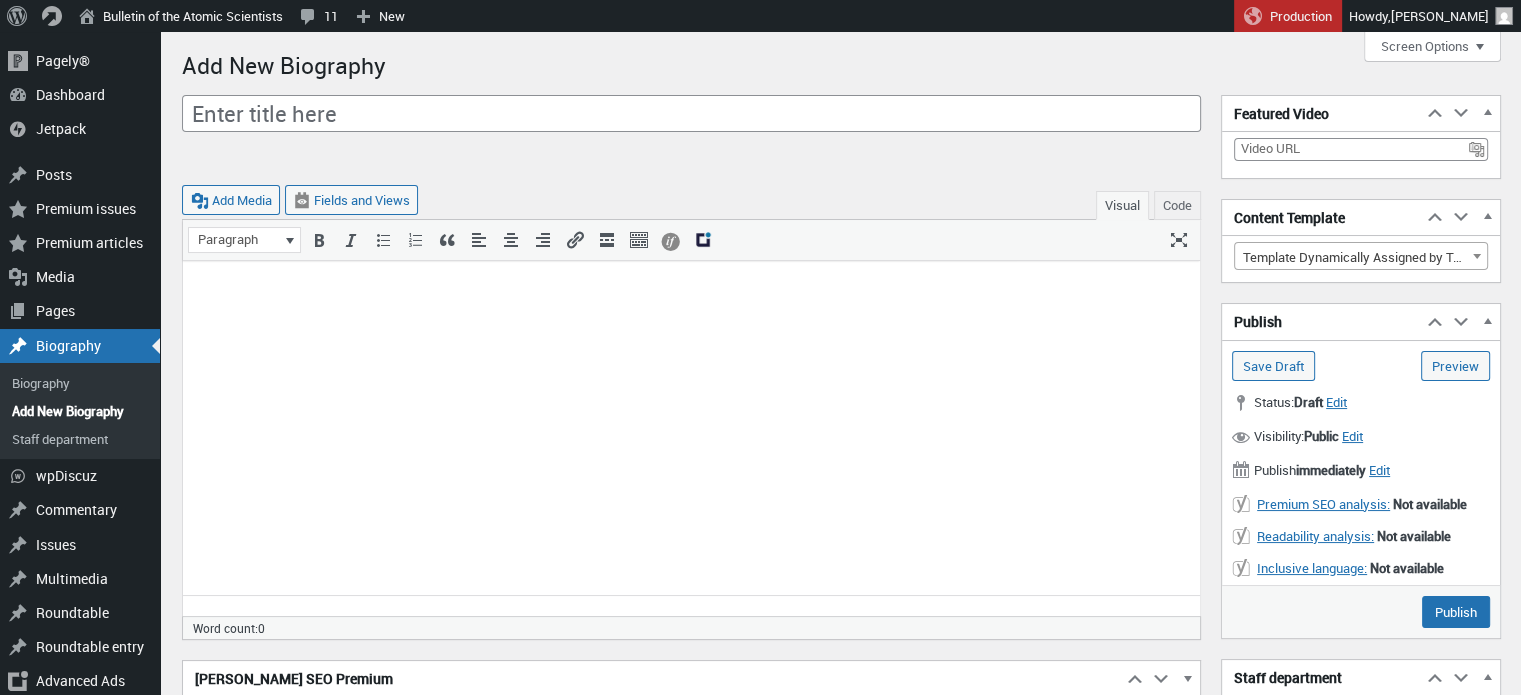 scroll, scrollTop: 0, scrollLeft: 0, axis: both 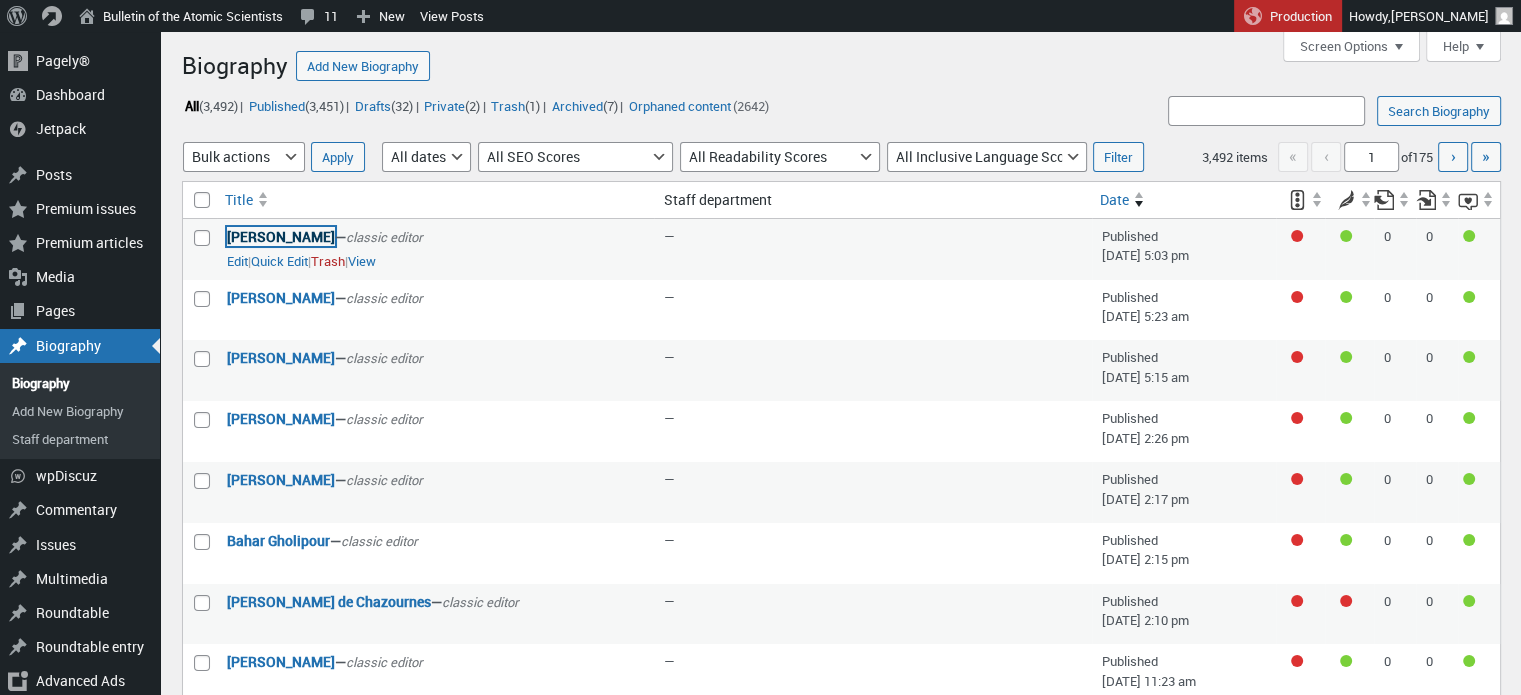 click on "Michael Slater" at bounding box center (281, 236) 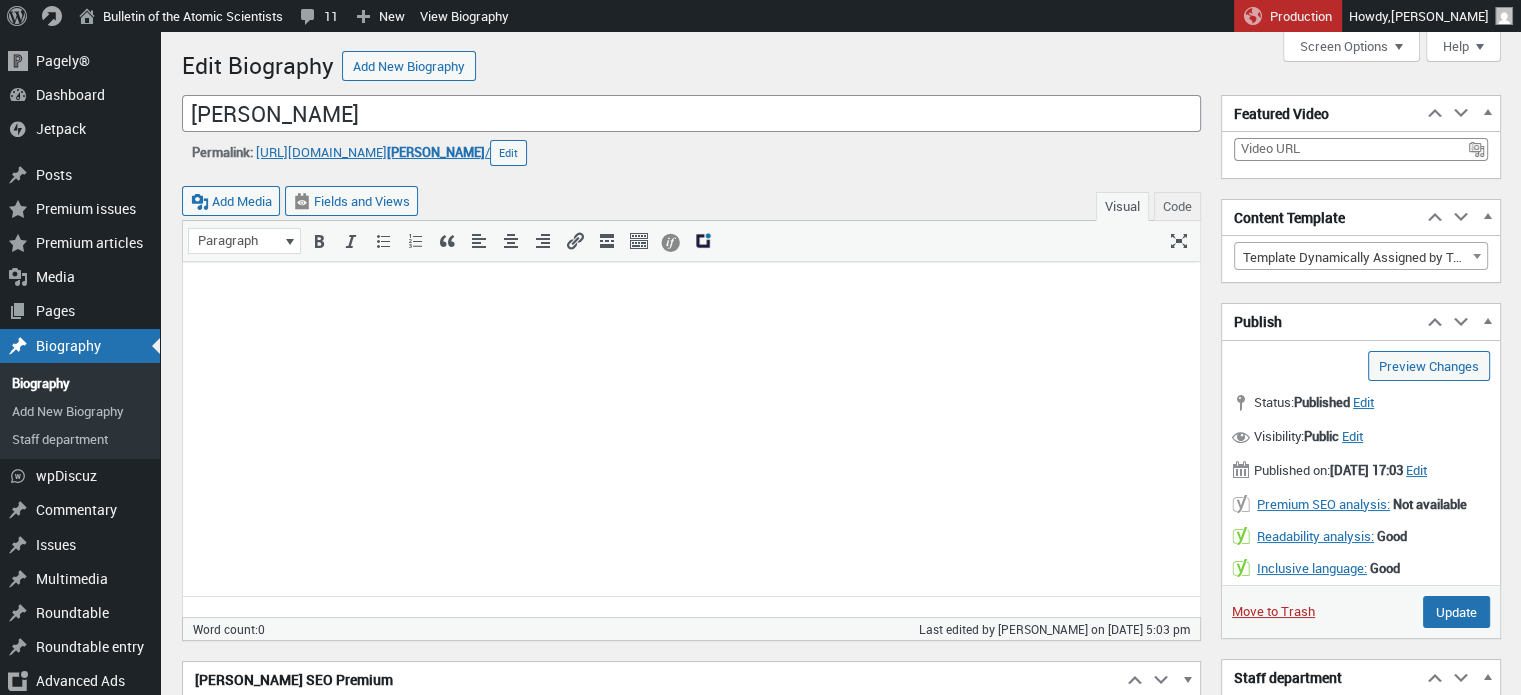 scroll, scrollTop: 0, scrollLeft: 0, axis: both 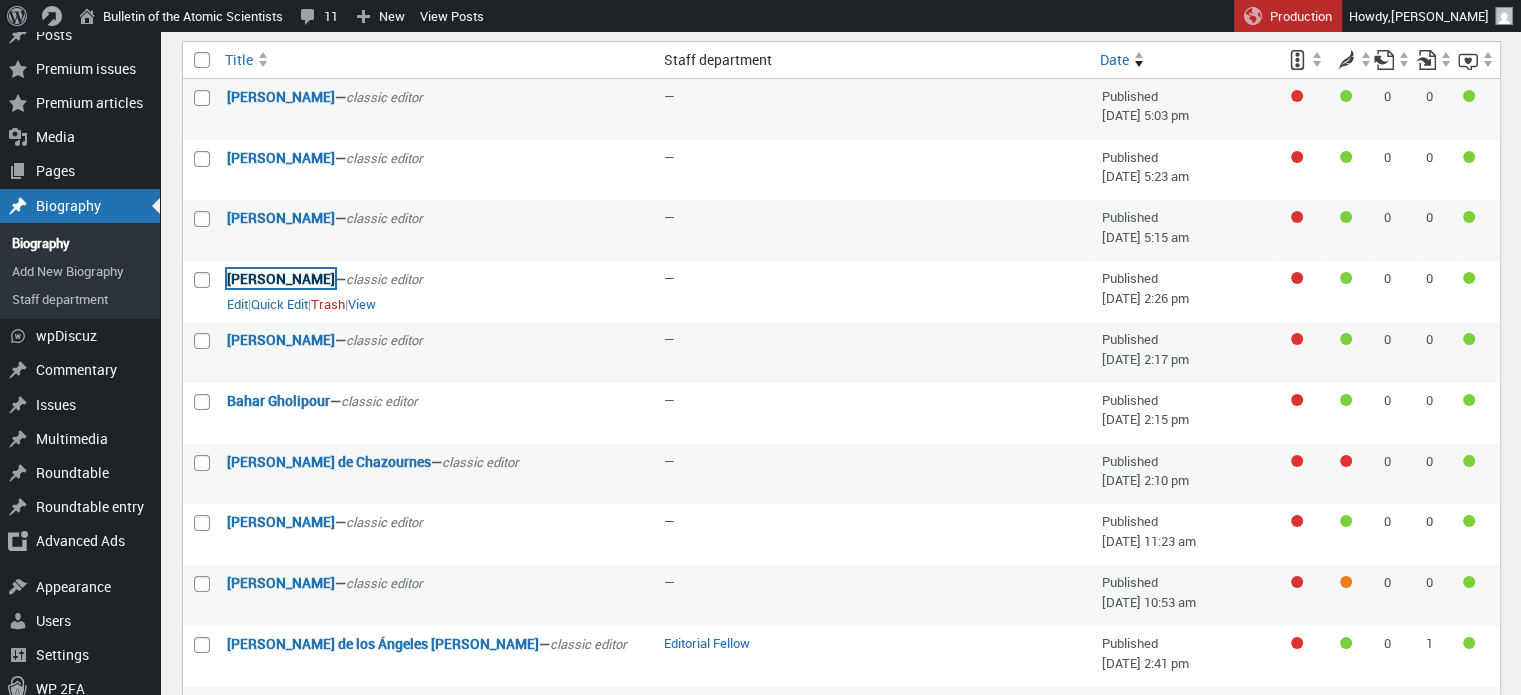 click on "[PERSON_NAME]" at bounding box center [281, 278] 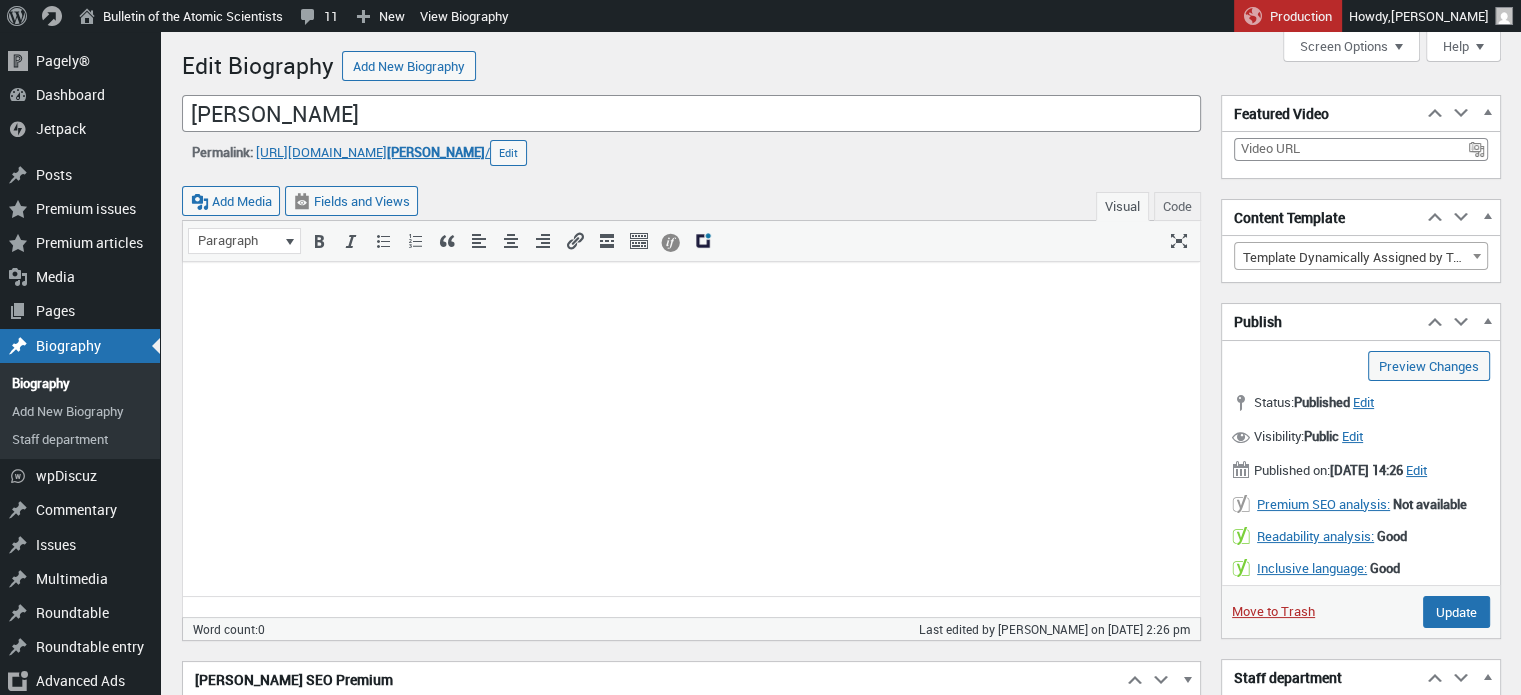 scroll, scrollTop: 0, scrollLeft: 0, axis: both 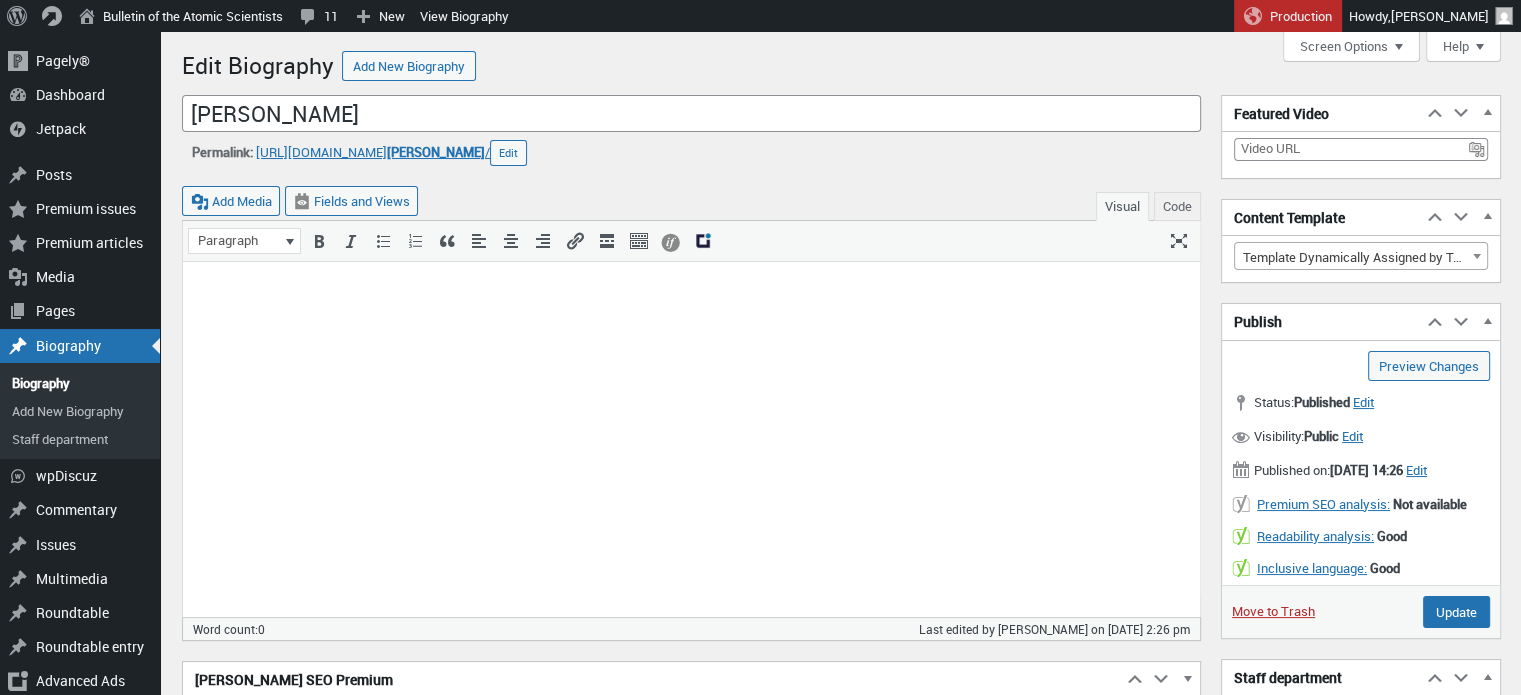 click at bounding box center (691, 294) 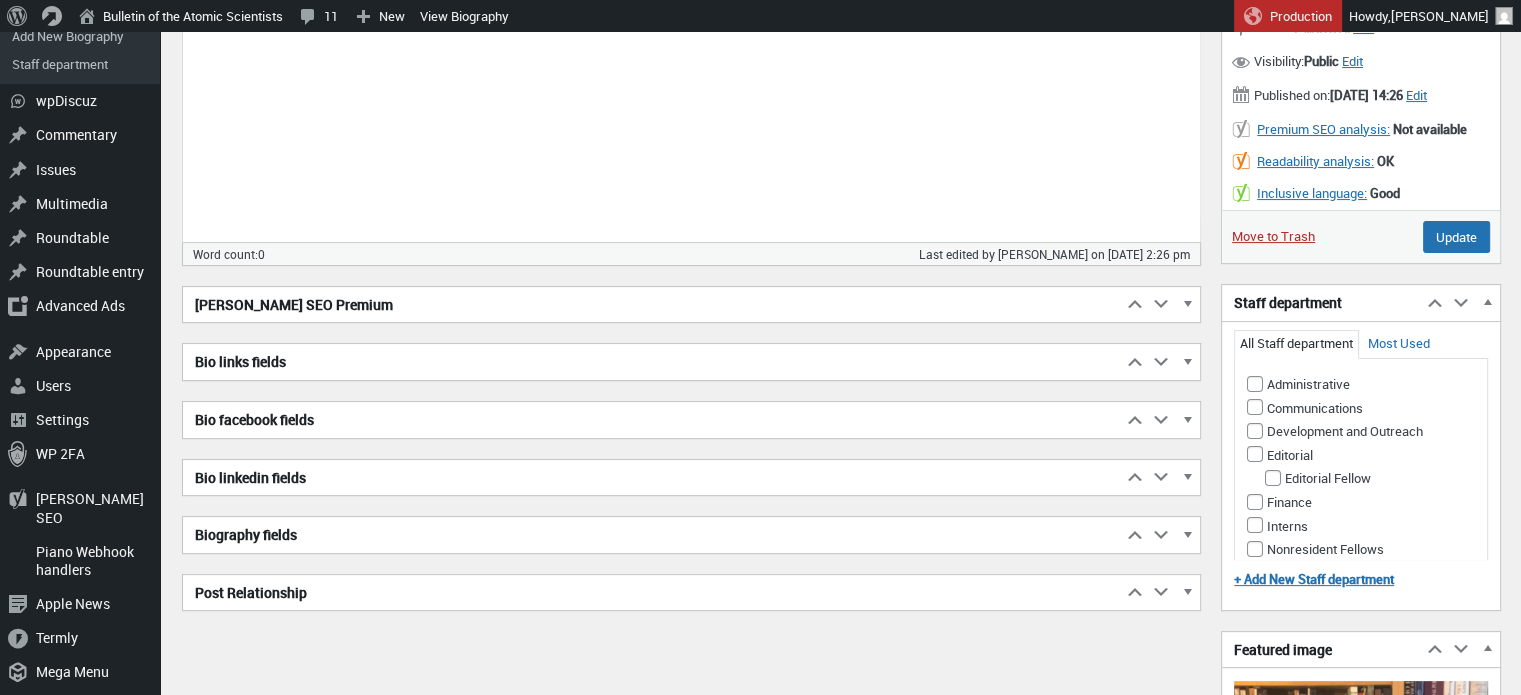 scroll, scrollTop: 406, scrollLeft: 0, axis: vertical 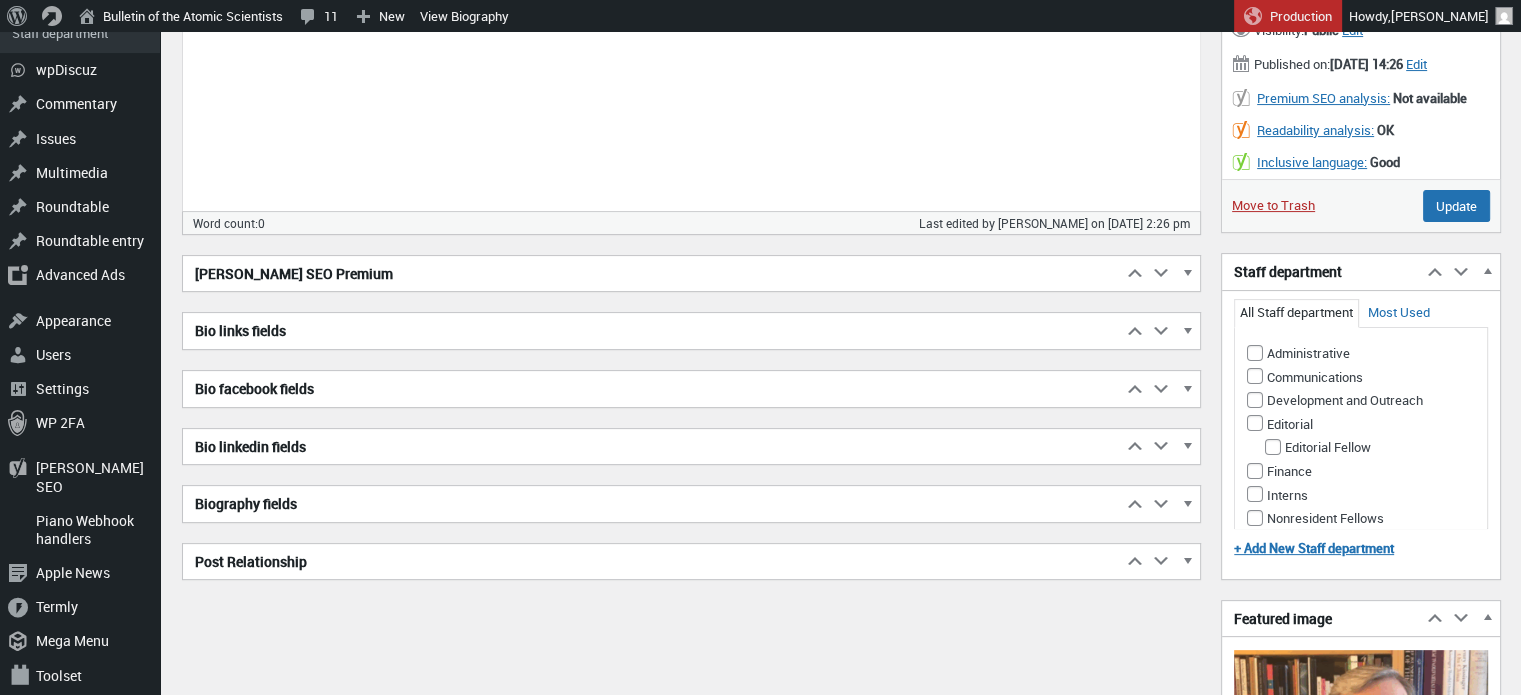 click on "[PERSON_NAME] SEO Premium
Move up Move [PERSON_NAME] SEO Premium box up Move down Move [PERSON_NAME] SEO Premium box down Toggle panel: [PERSON_NAME] SEO Premium
SEO
Readability
Inclusive language Schema Social Focus keyphrase Help on choosing the perfect focus keyphrase (Opens in a new browser tab) Get related keyphrases (Opens in a new browser tab) Search appearance Determine how your post should look in the search results. Preview as: Mobile result Desktop result Url preview: Bulletin of the Atomic Scientists [DOMAIN_NAME] SEO title preview: [PERSON_NAME] - Bulletin of the Atomic Scientists Meta description preview: [DATE]   －   Please provide a meta description by editing the snippet below. If you don’t, Google will try to find a relevant part of your post to show in the search results. SEO title Insert variable Title   Page   Separator   Site title   Slug [PERSON_NAME] Meta description Insert variable Premium SEO analysis Add related keyphrase Advanced Insights" at bounding box center (691, 418) 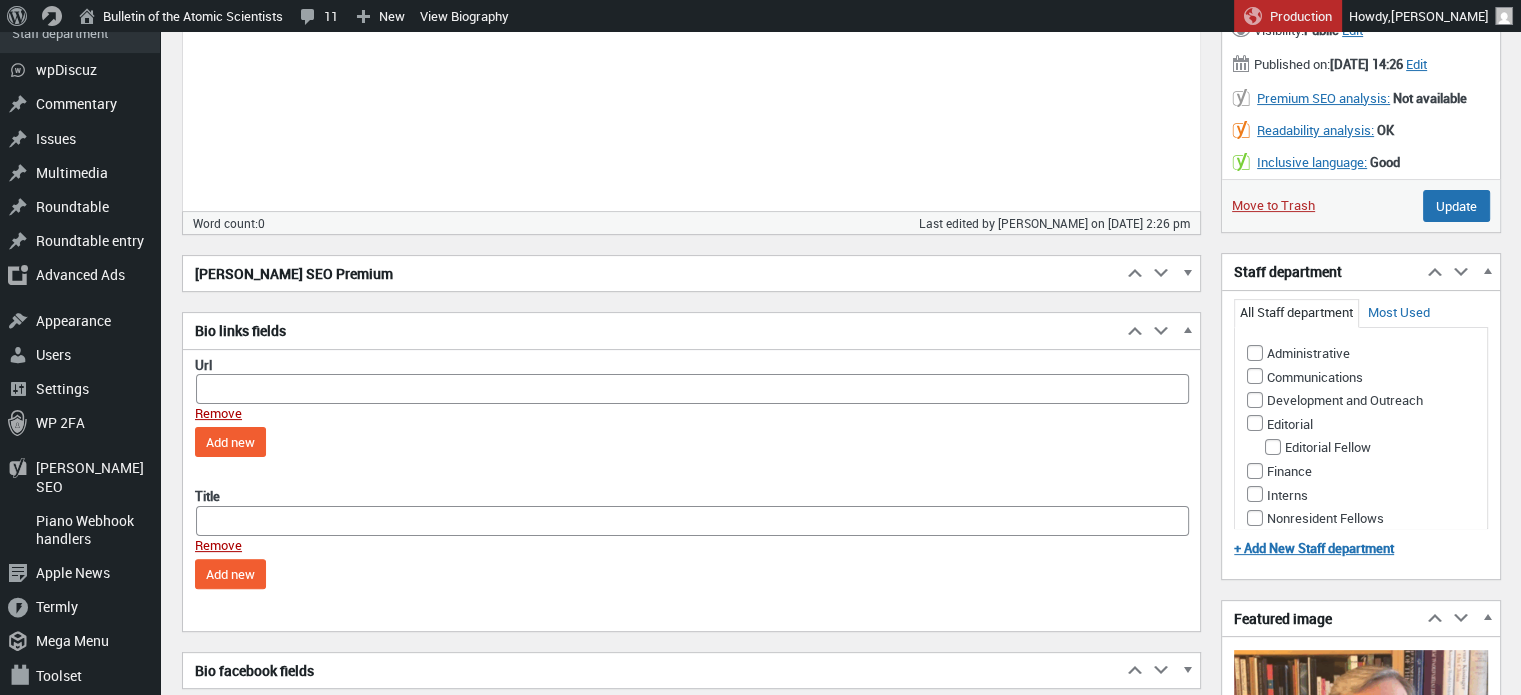 click on "Bio links fields" at bounding box center (652, 331) 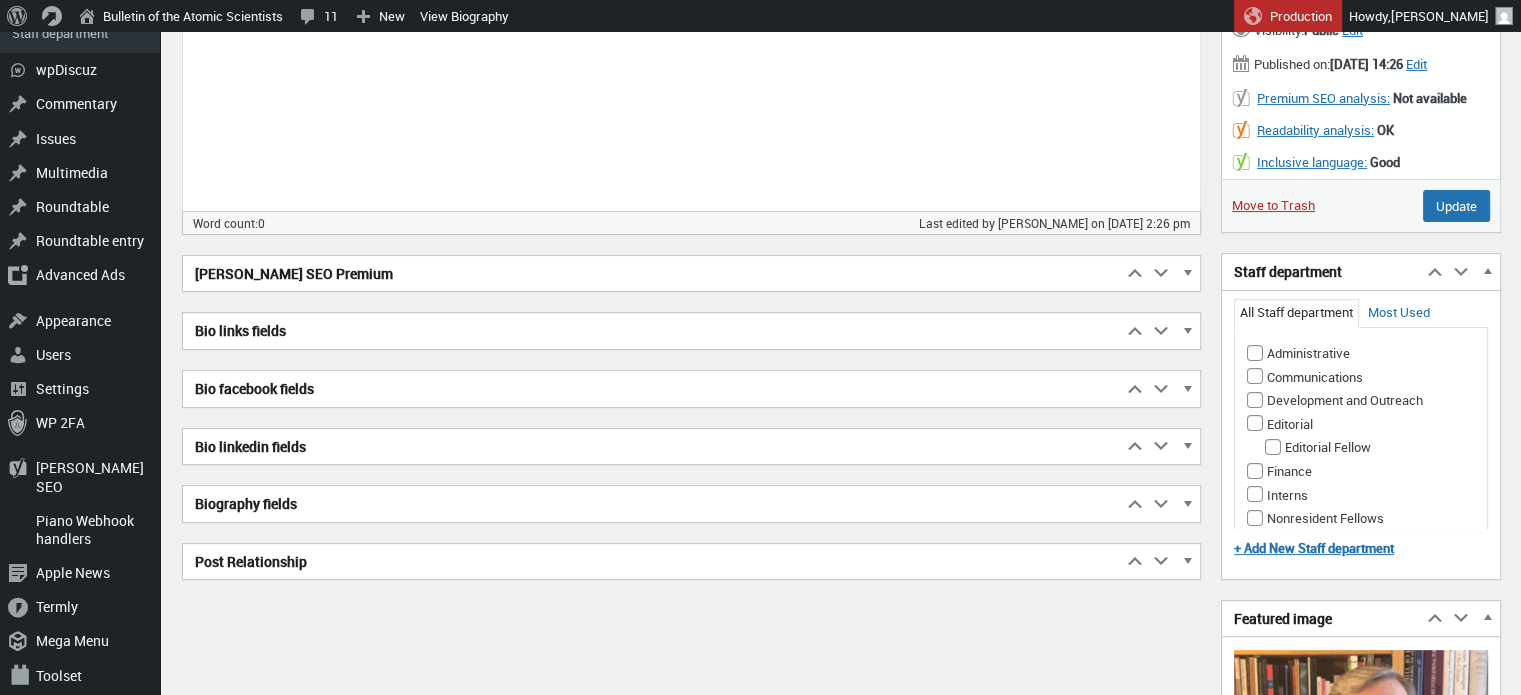click on "Bio facebook fields" at bounding box center (652, 389) 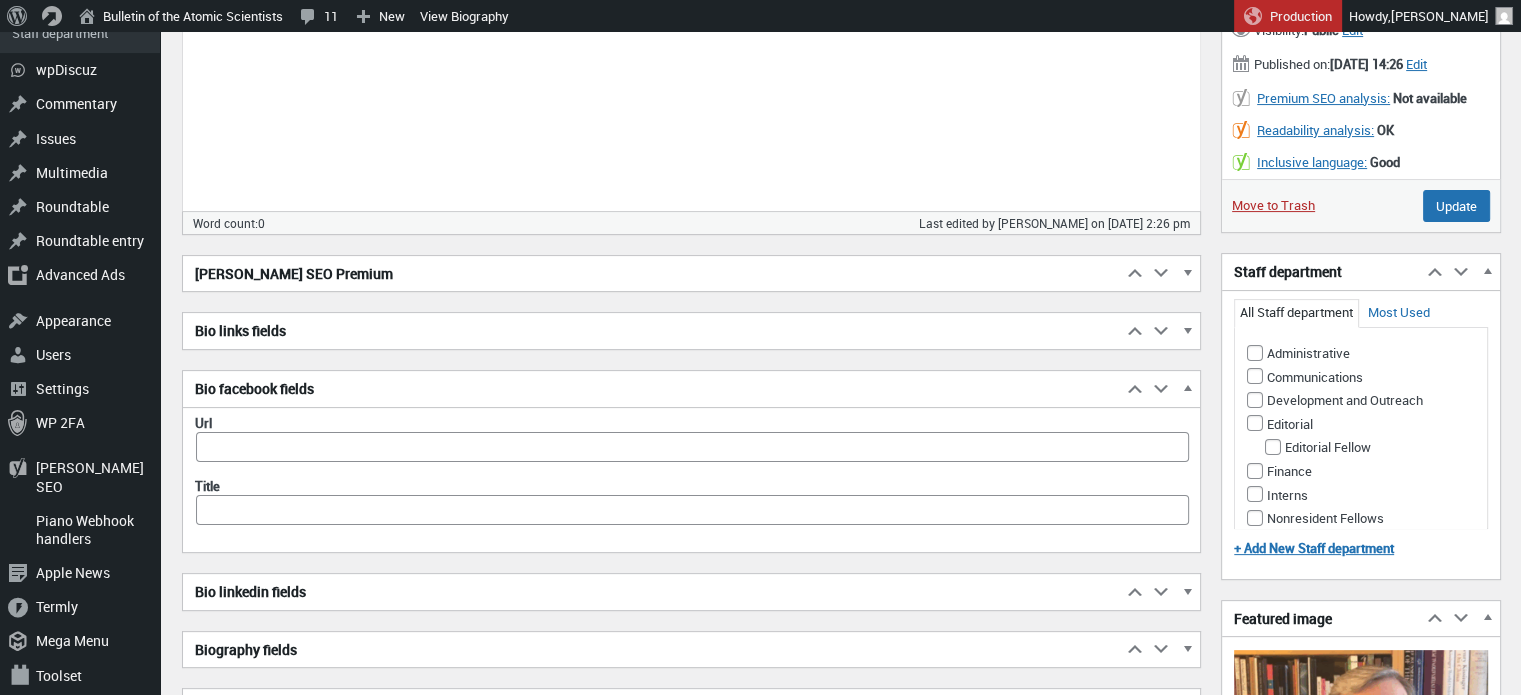 click on "Bio facebook fields" at bounding box center (652, 389) 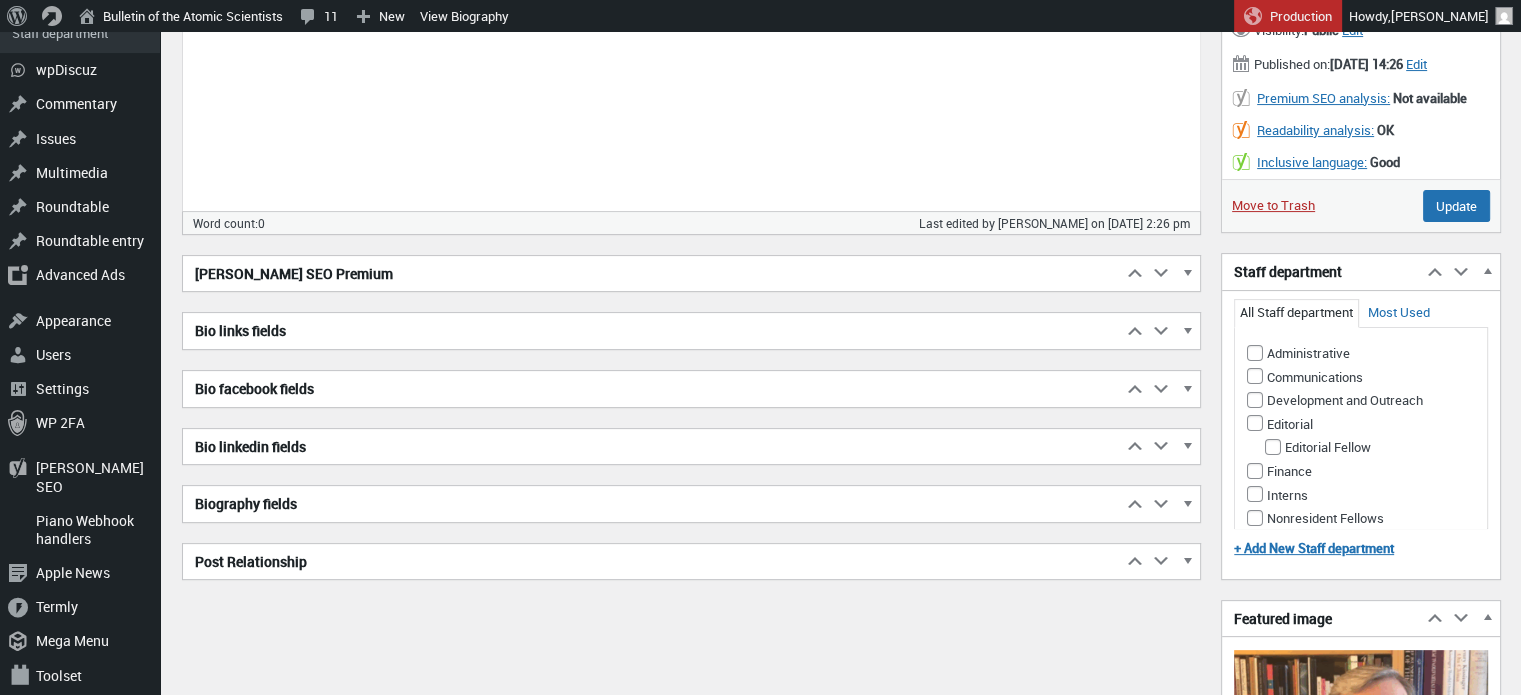click on "[PERSON_NAME] SEO Premium" at bounding box center (652, 274) 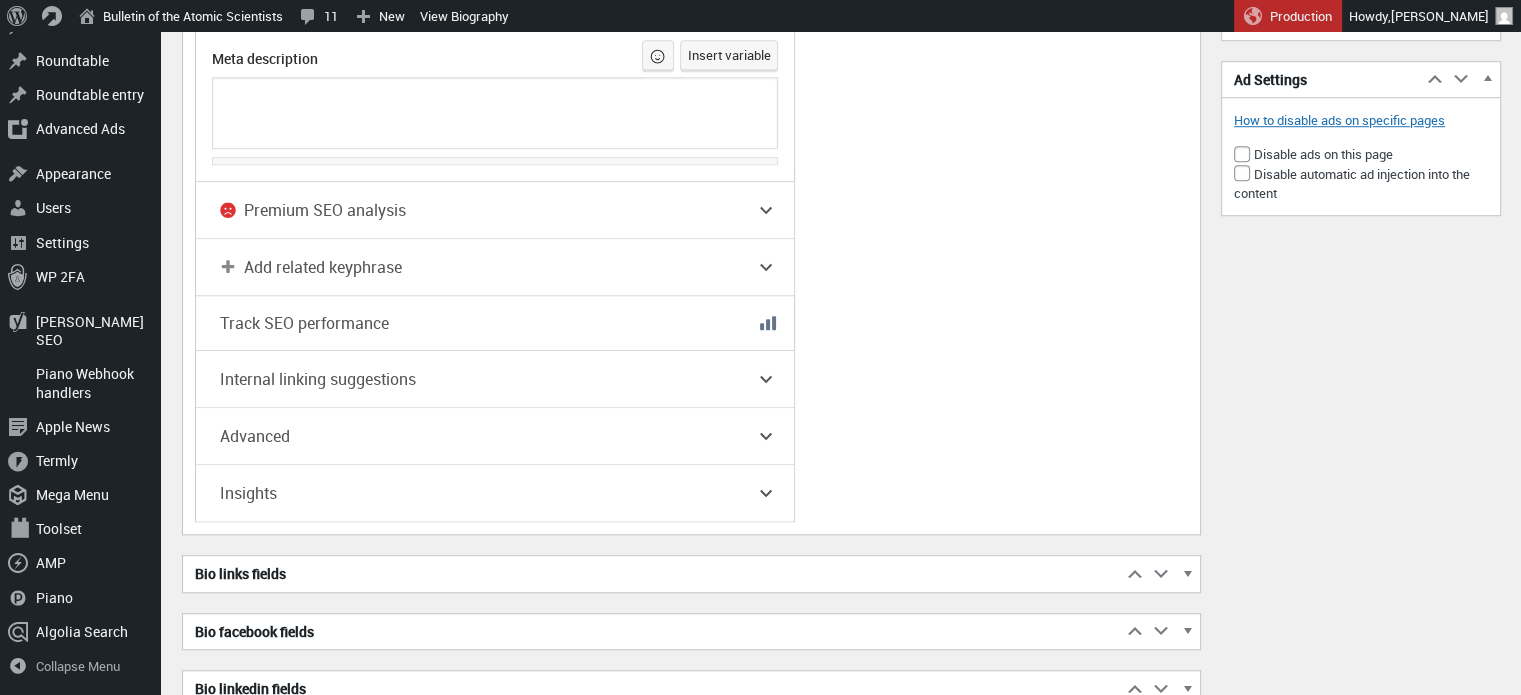 scroll, scrollTop: 1645, scrollLeft: 0, axis: vertical 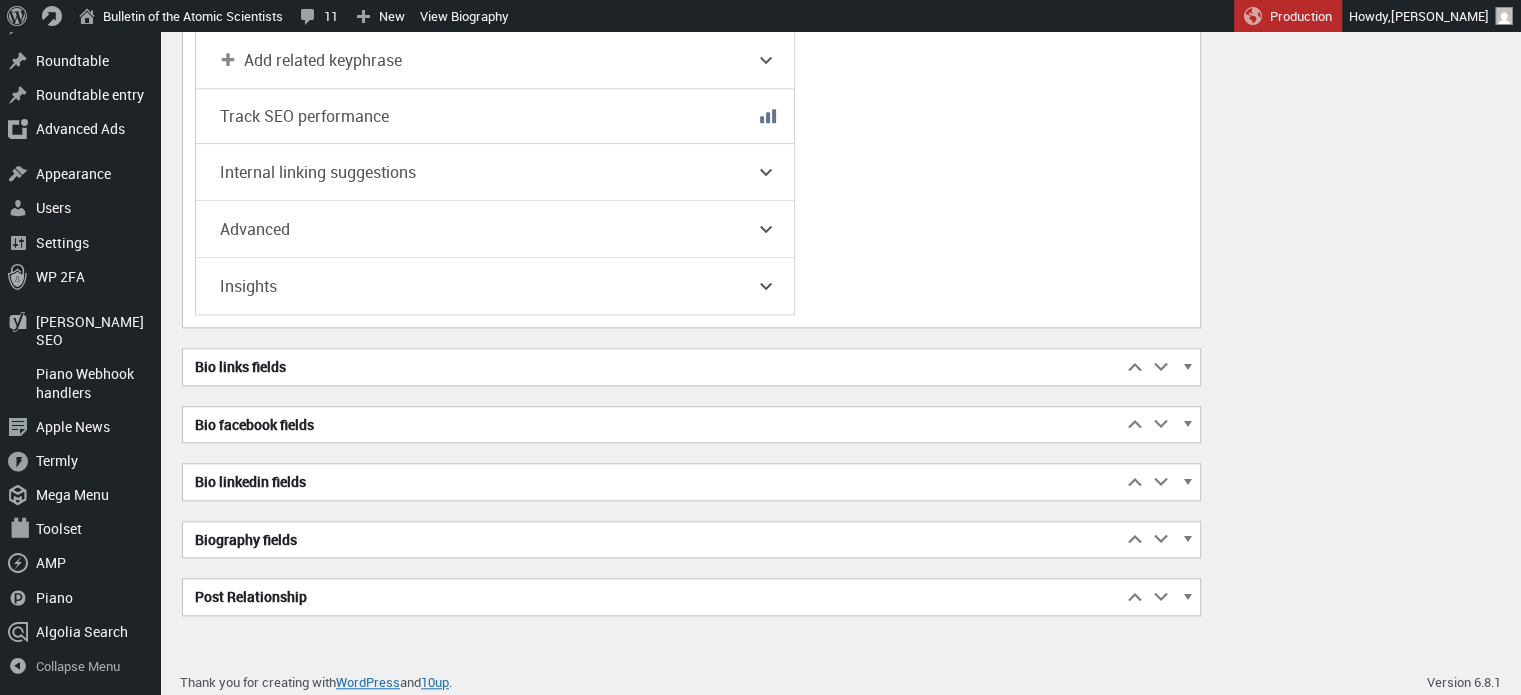 click on "Biography fields" at bounding box center (652, 540) 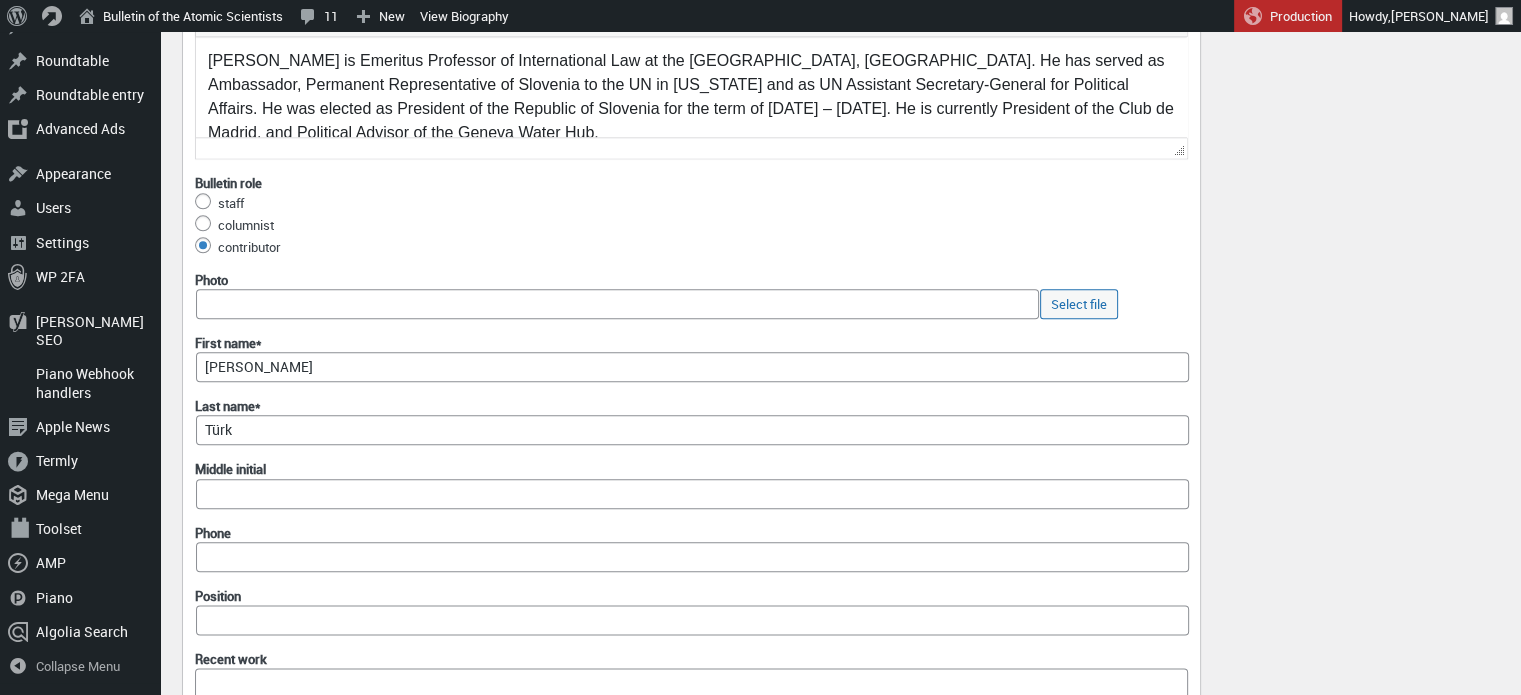 scroll, scrollTop: 2301, scrollLeft: 0, axis: vertical 